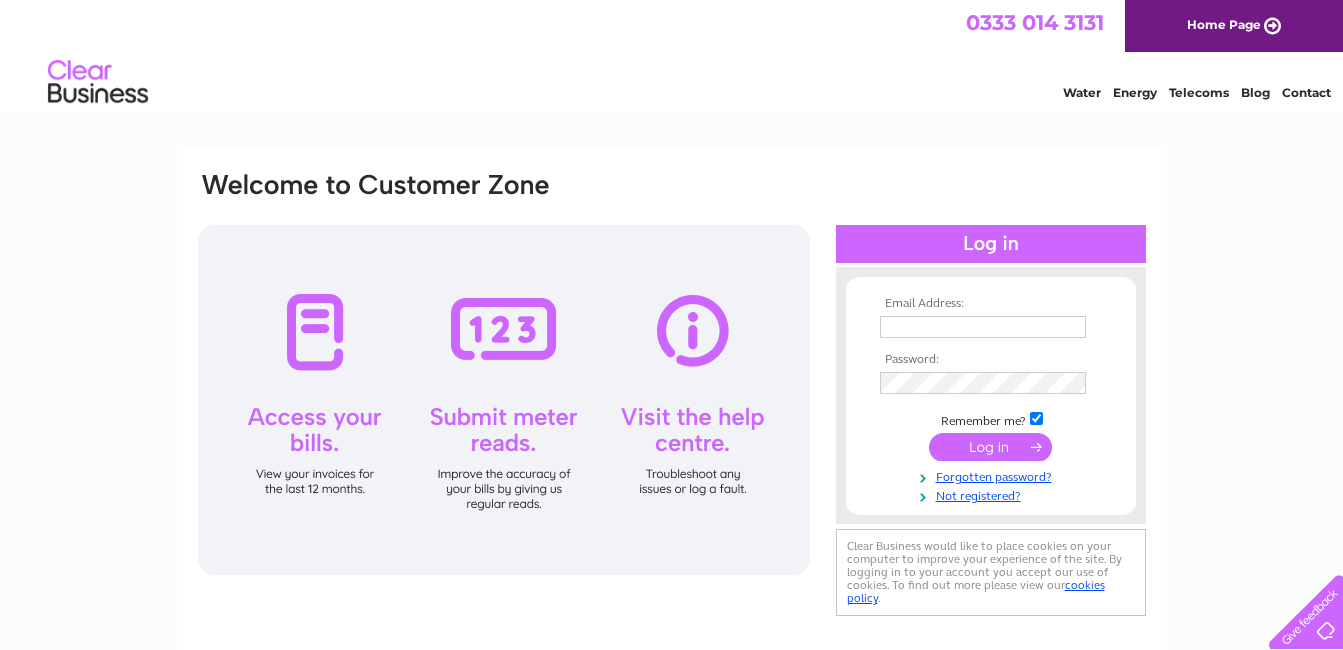 scroll, scrollTop: 0, scrollLeft: 0, axis: both 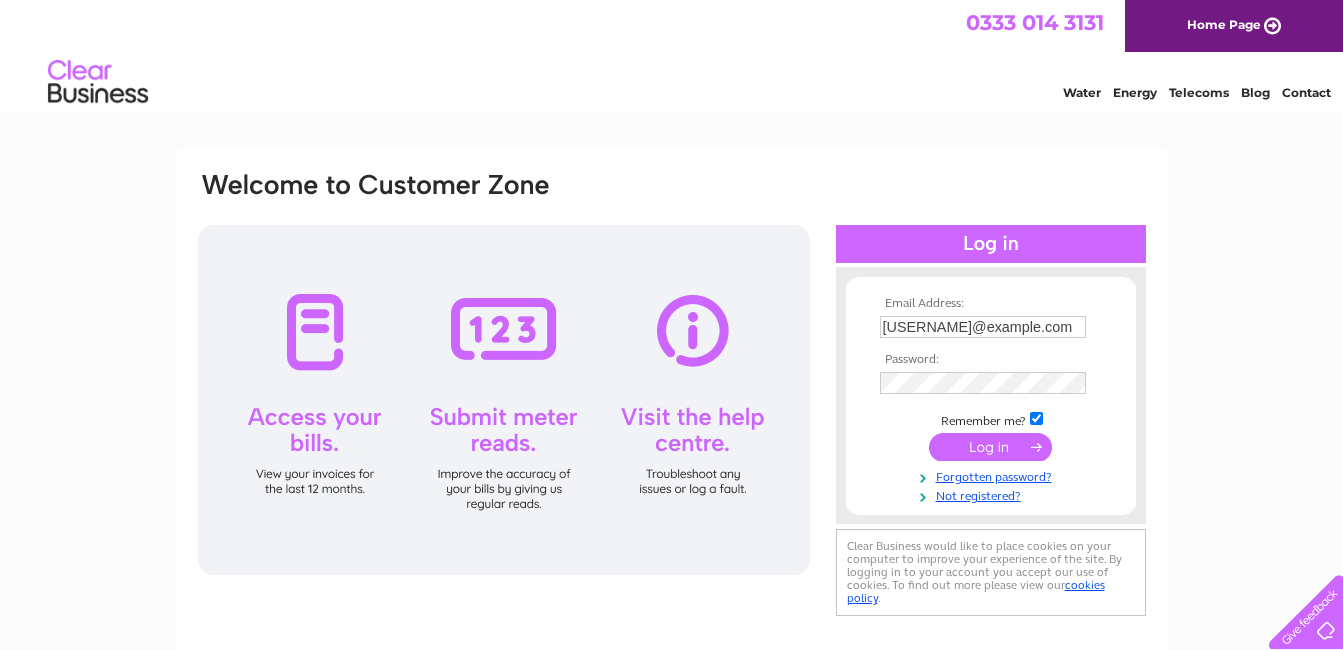 click at bounding box center (990, 447) 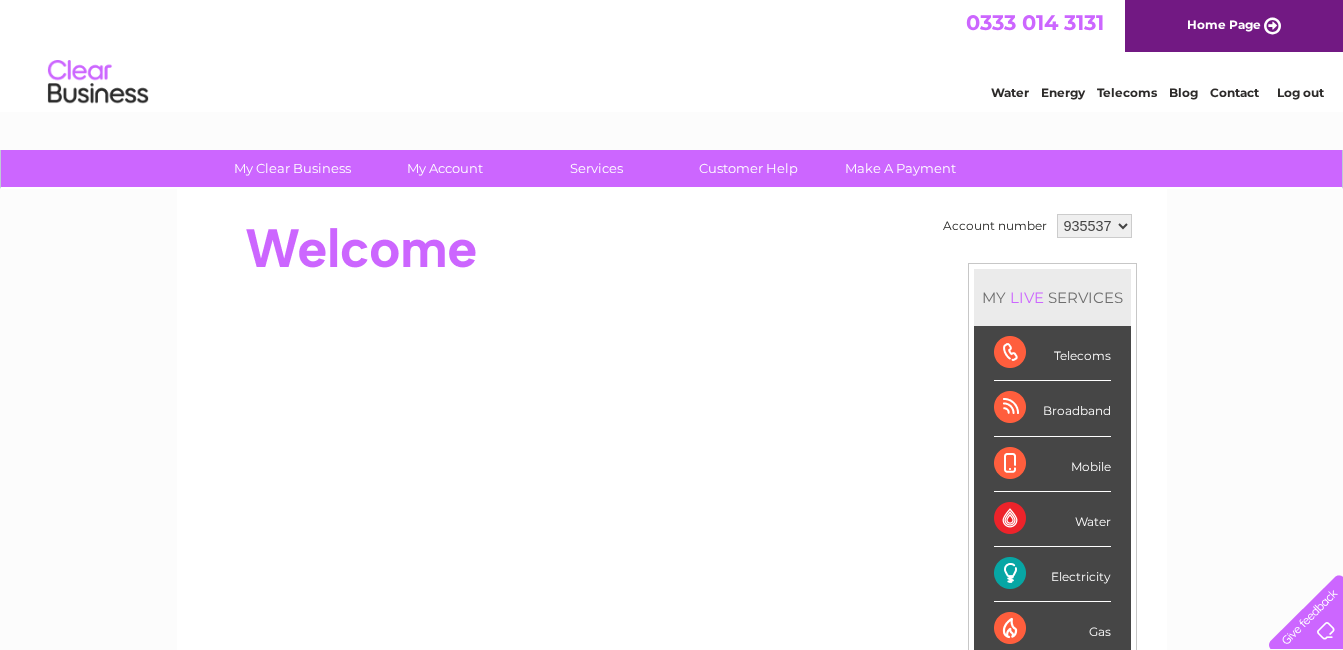 scroll, scrollTop: 0, scrollLeft: 0, axis: both 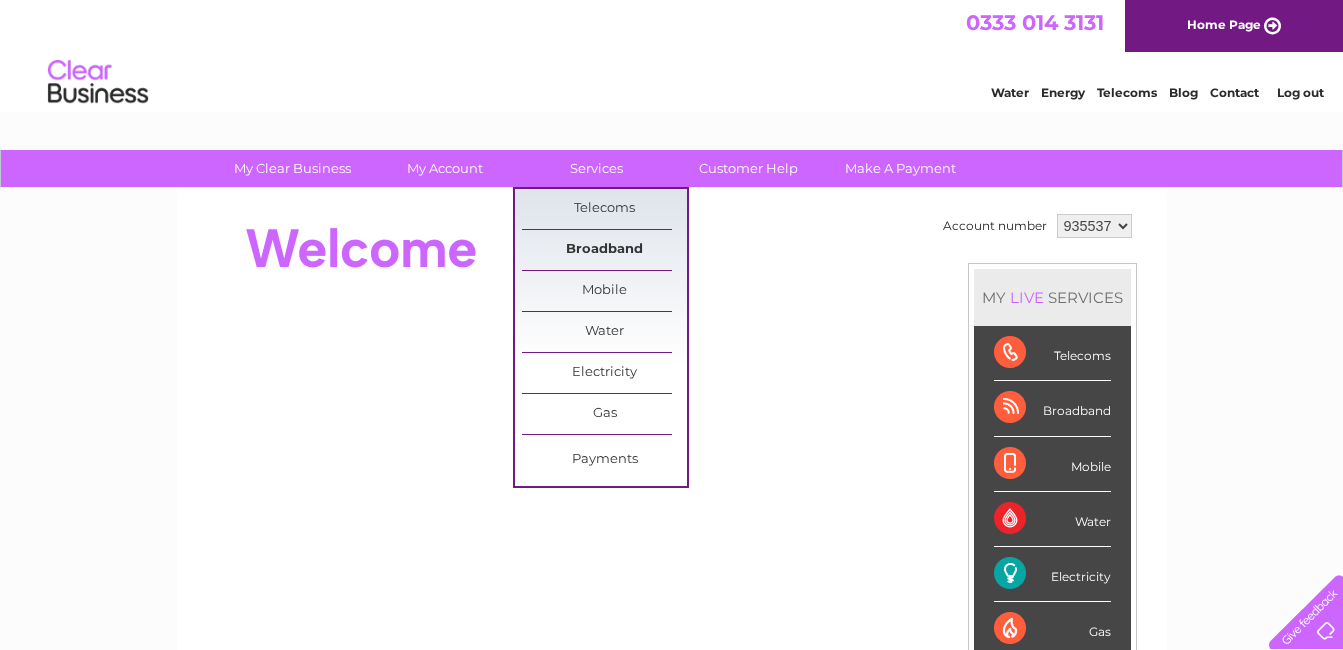 click on "Broadband" at bounding box center [604, 250] 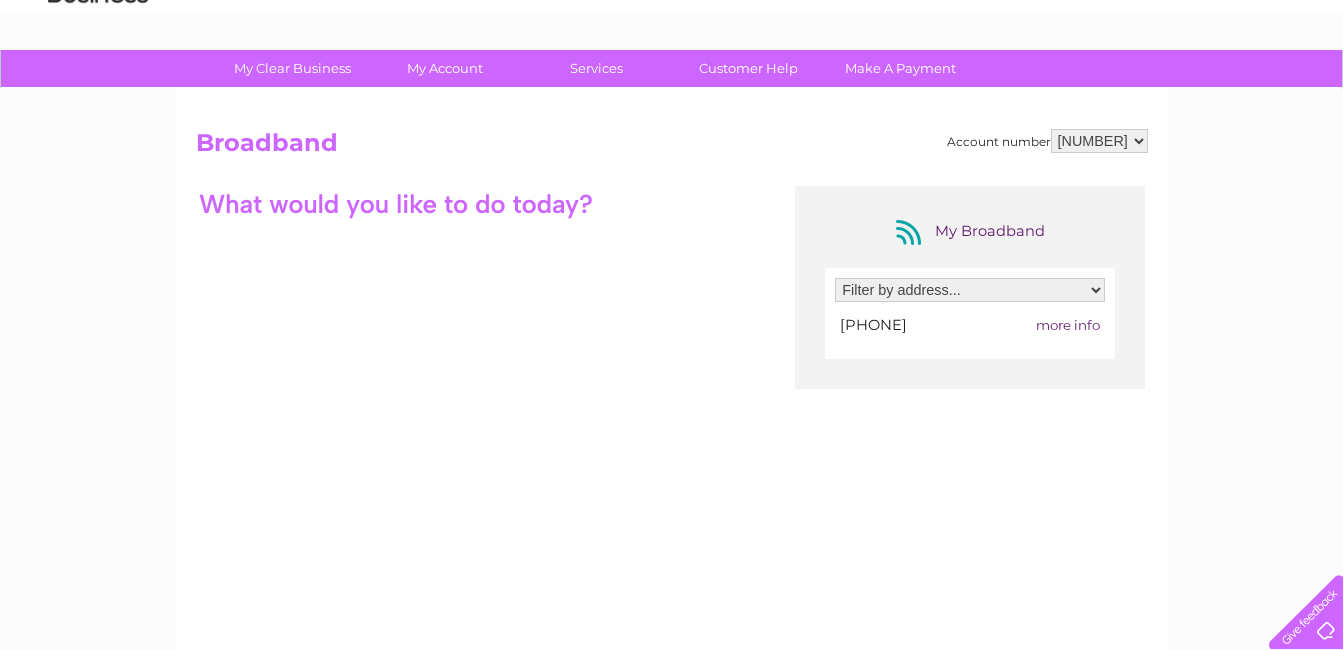 scroll, scrollTop: 0, scrollLeft: 0, axis: both 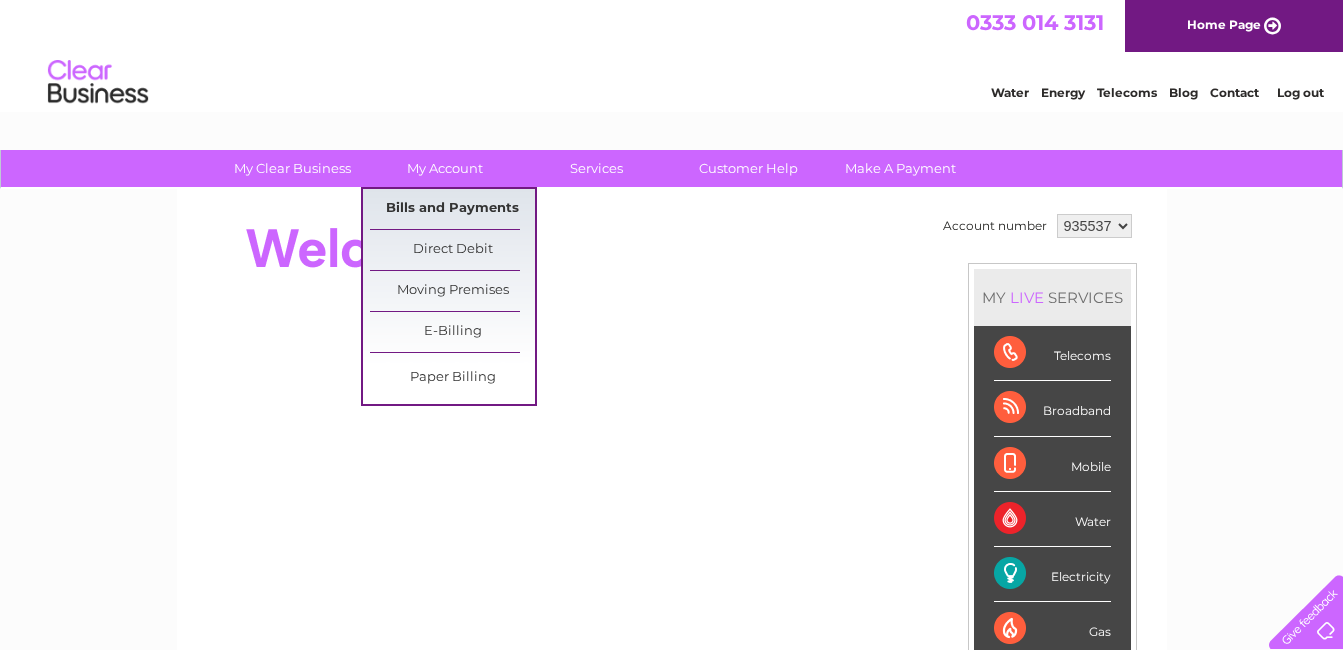 click on "Bills and Payments" at bounding box center (452, 209) 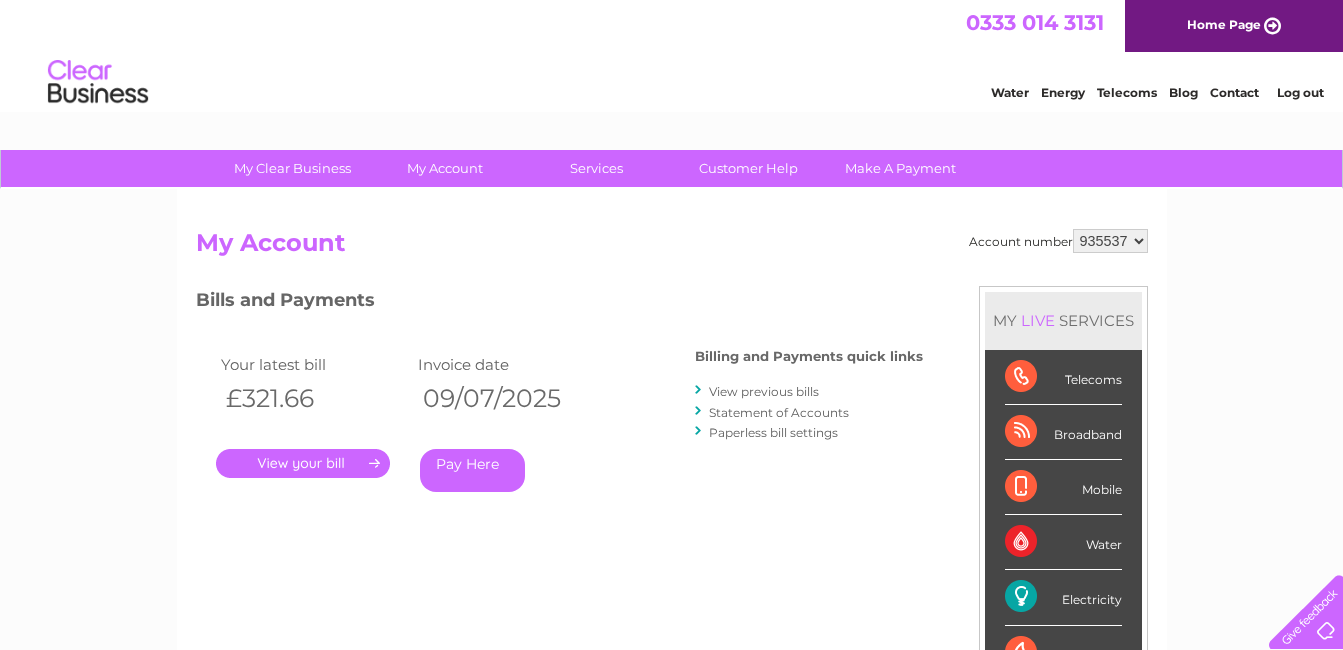 scroll, scrollTop: 0, scrollLeft: 0, axis: both 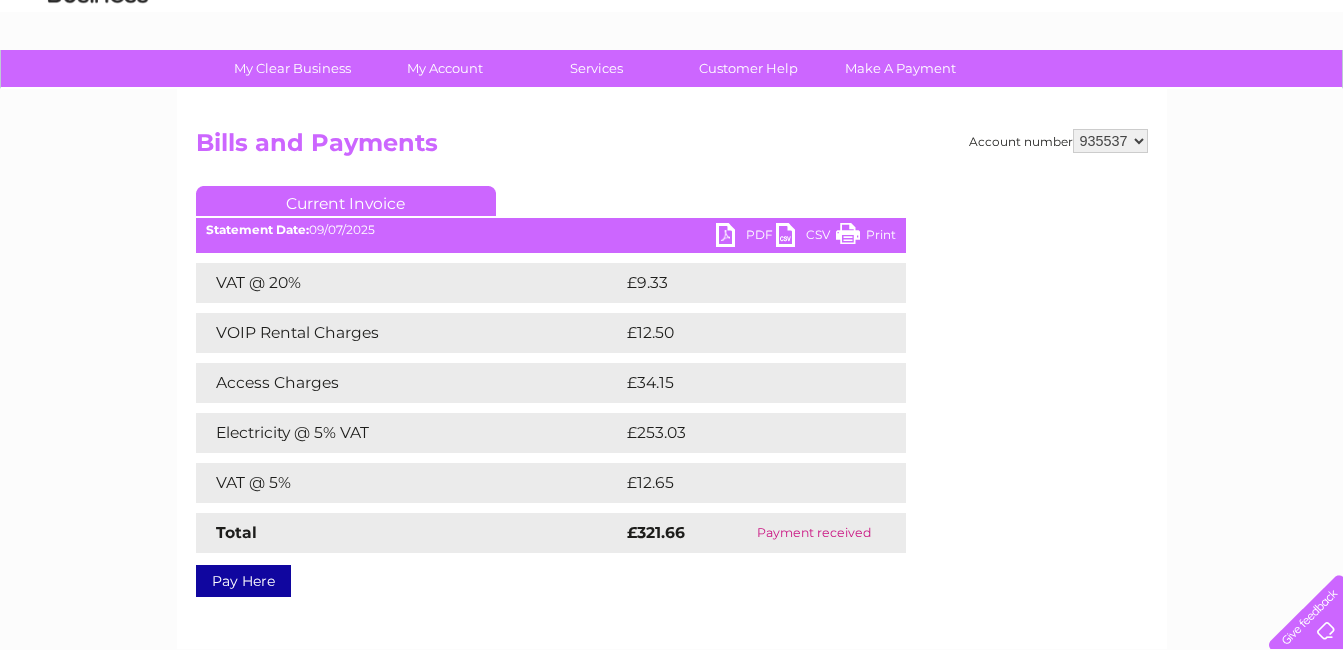 click on "PDF" at bounding box center (746, 237) 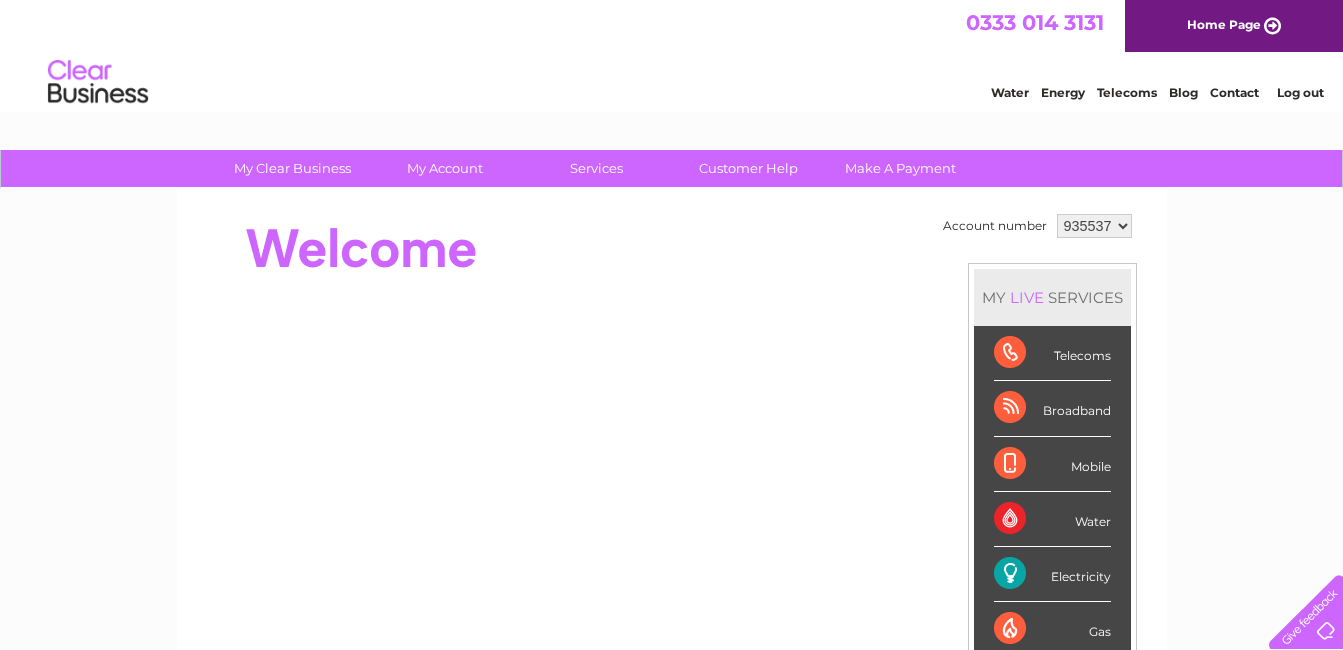 scroll, scrollTop: 0, scrollLeft: 0, axis: both 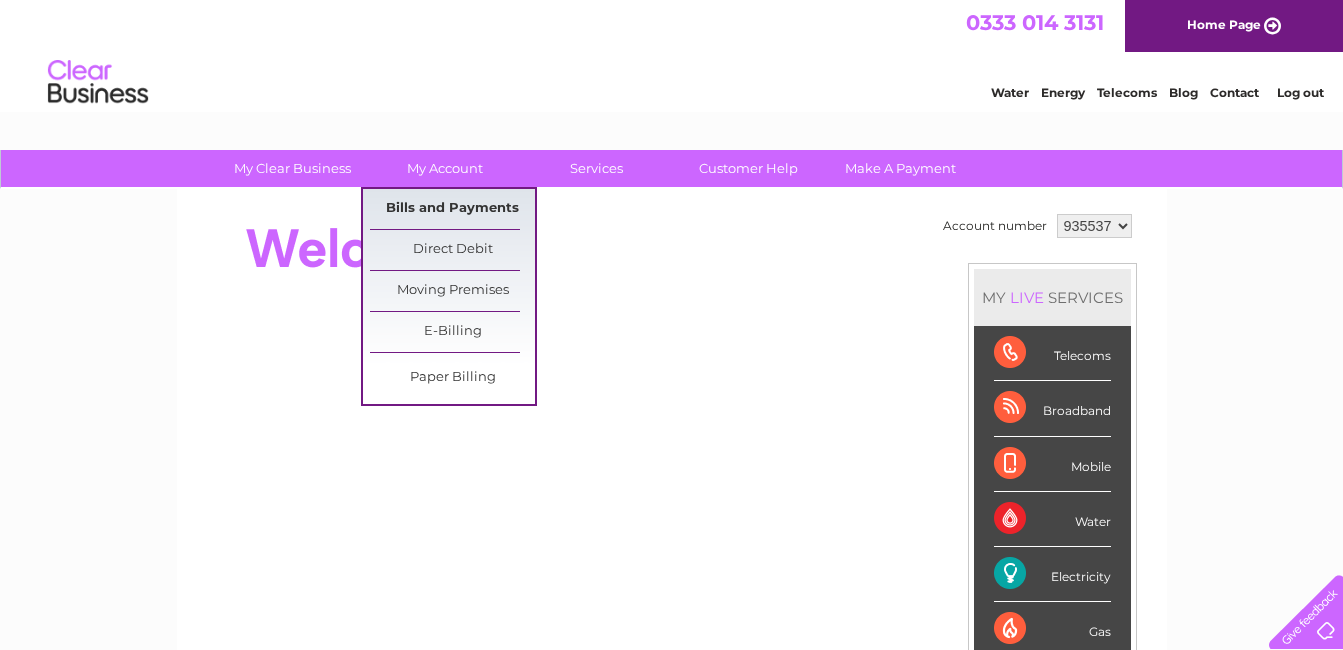 click on "Bills and Payments" at bounding box center [452, 209] 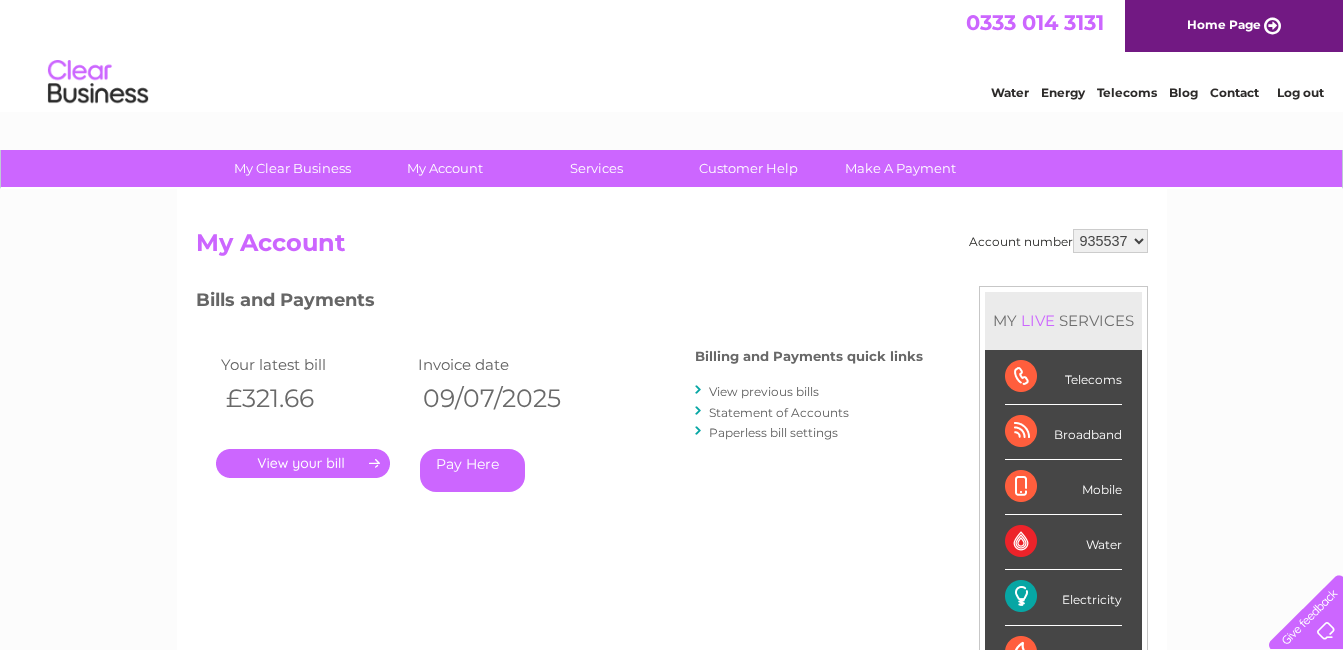 scroll, scrollTop: 0, scrollLeft: 0, axis: both 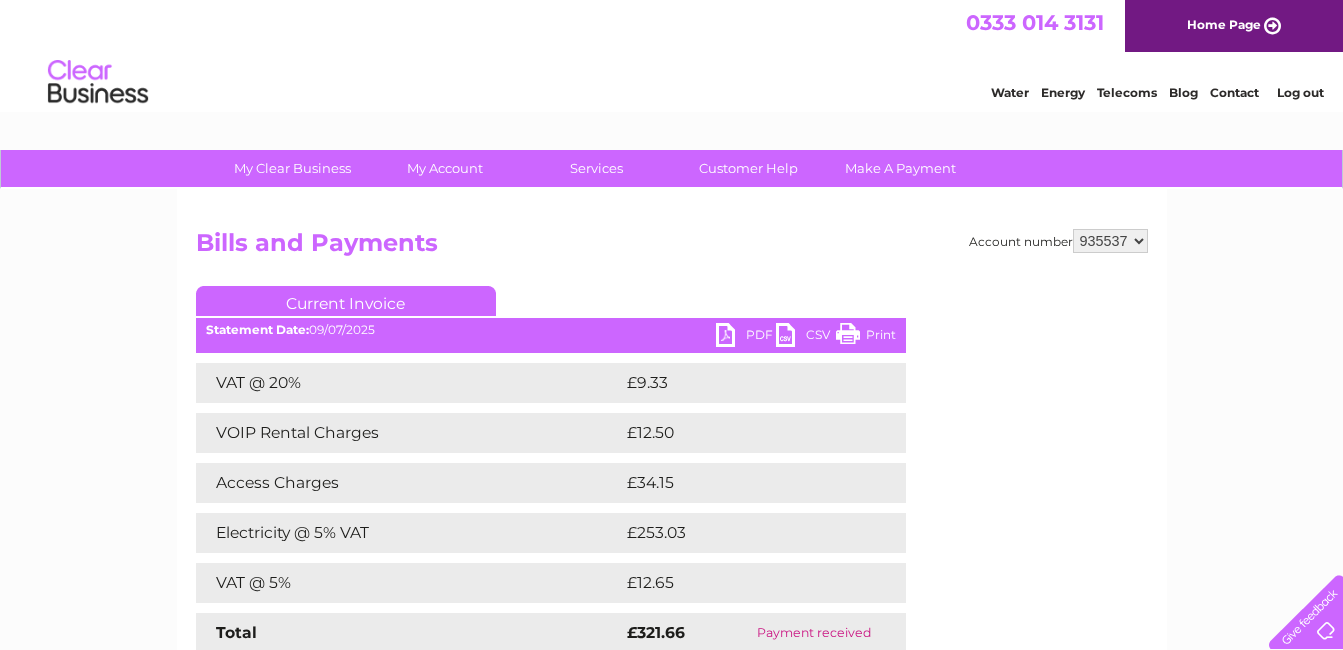 click on "PDF" at bounding box center [746, 337] 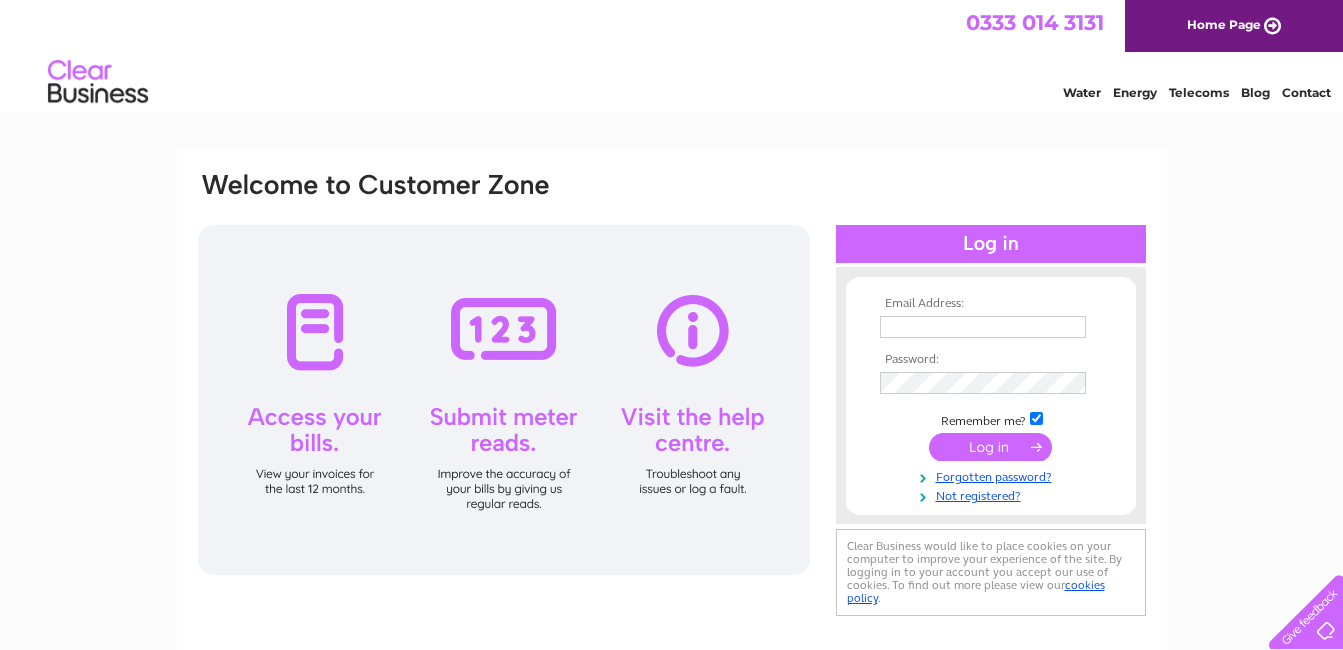 scroll, scrollTop: 0, scrollLeft: 0, axis: both 